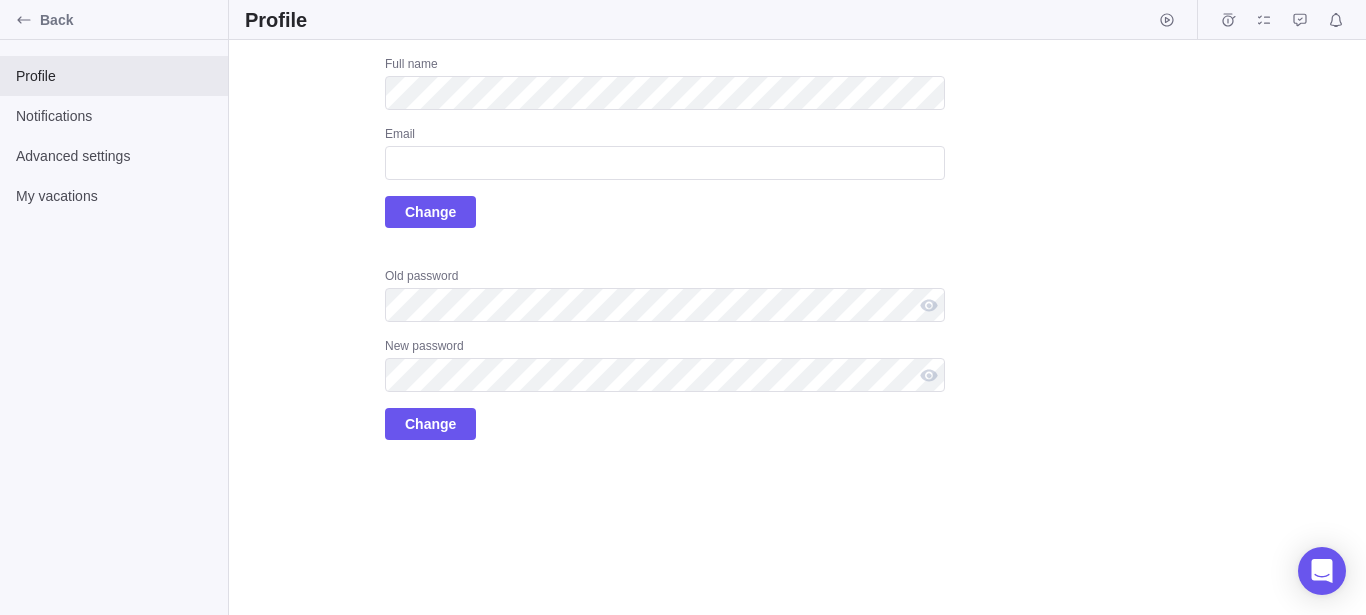 scroll, scrollTop: 0, scrollLeft: 0, axis: both 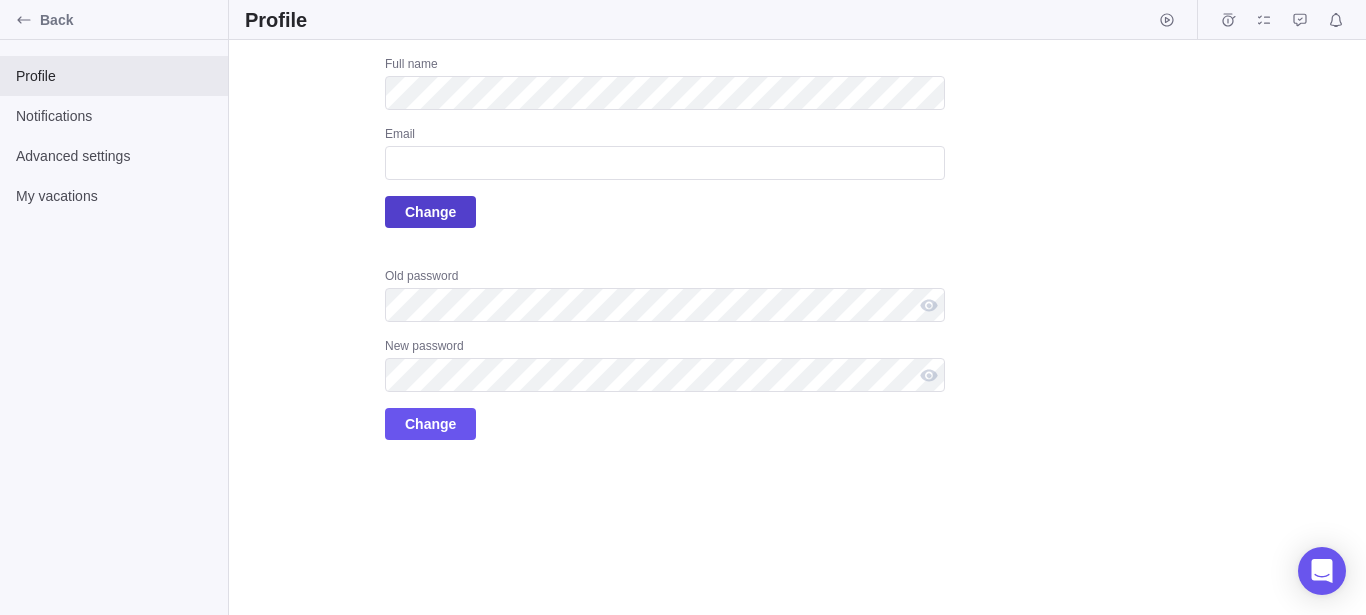 click on "Change" at bounding box center (430, 212) 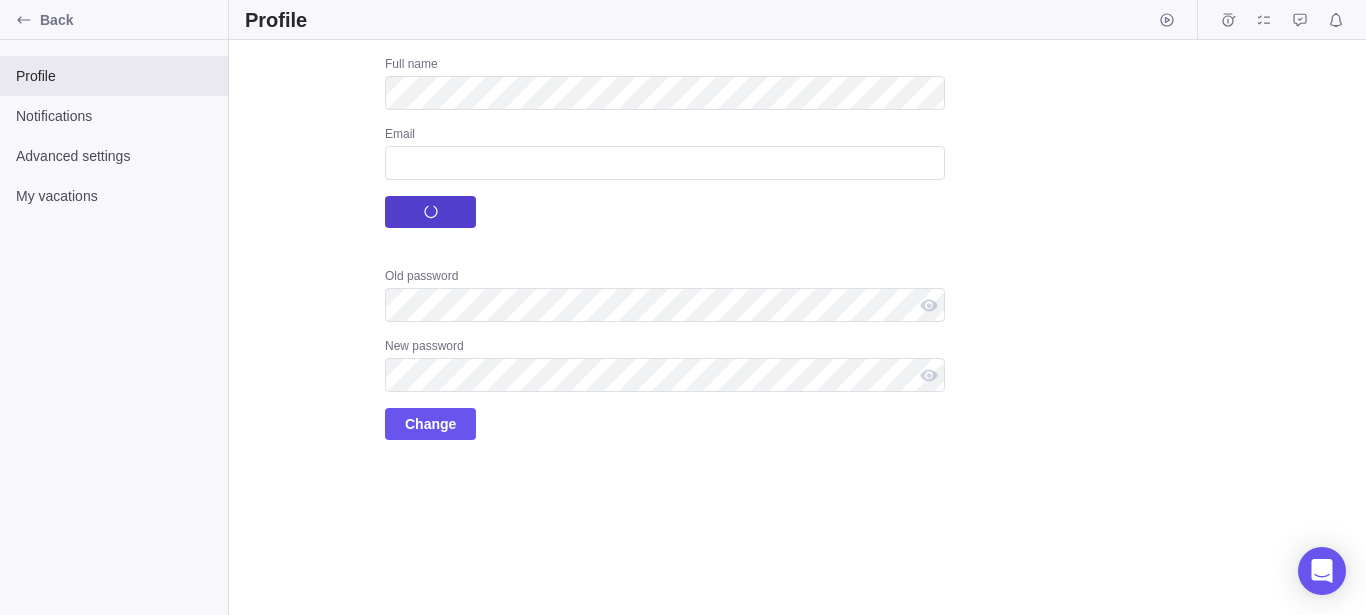 click on "Change" at bounding box center [430, 212] 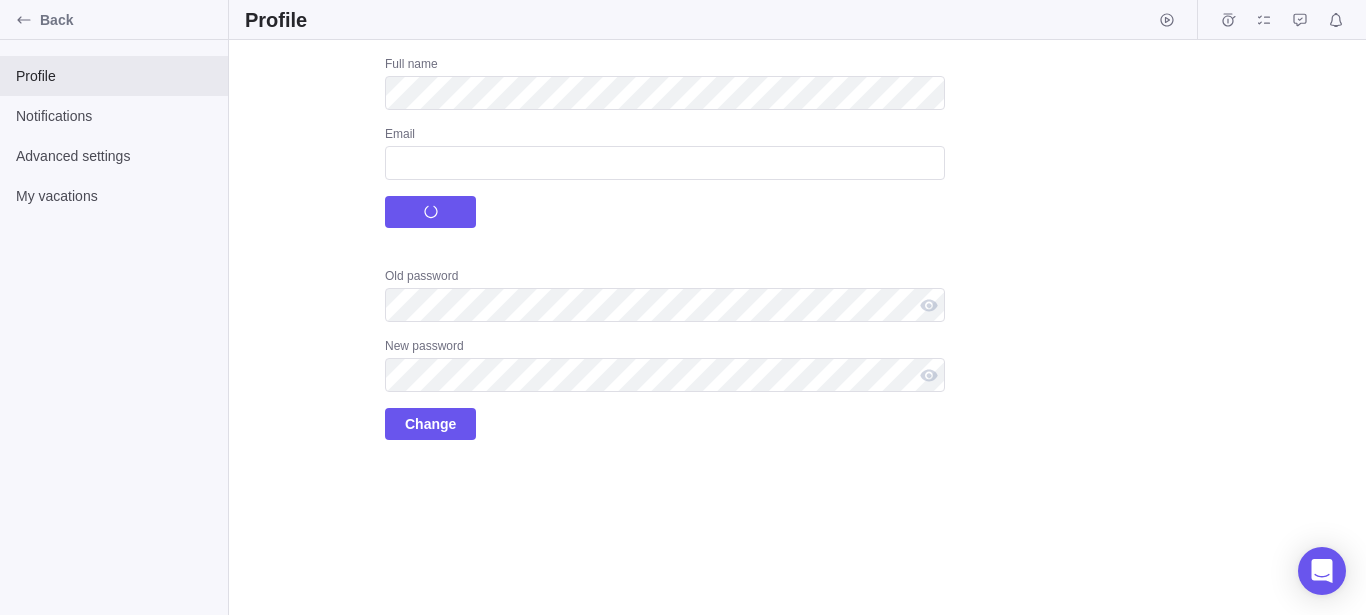 click on "Upload Full name Email Change Old password New password Change" at bounding box center [595, 248] 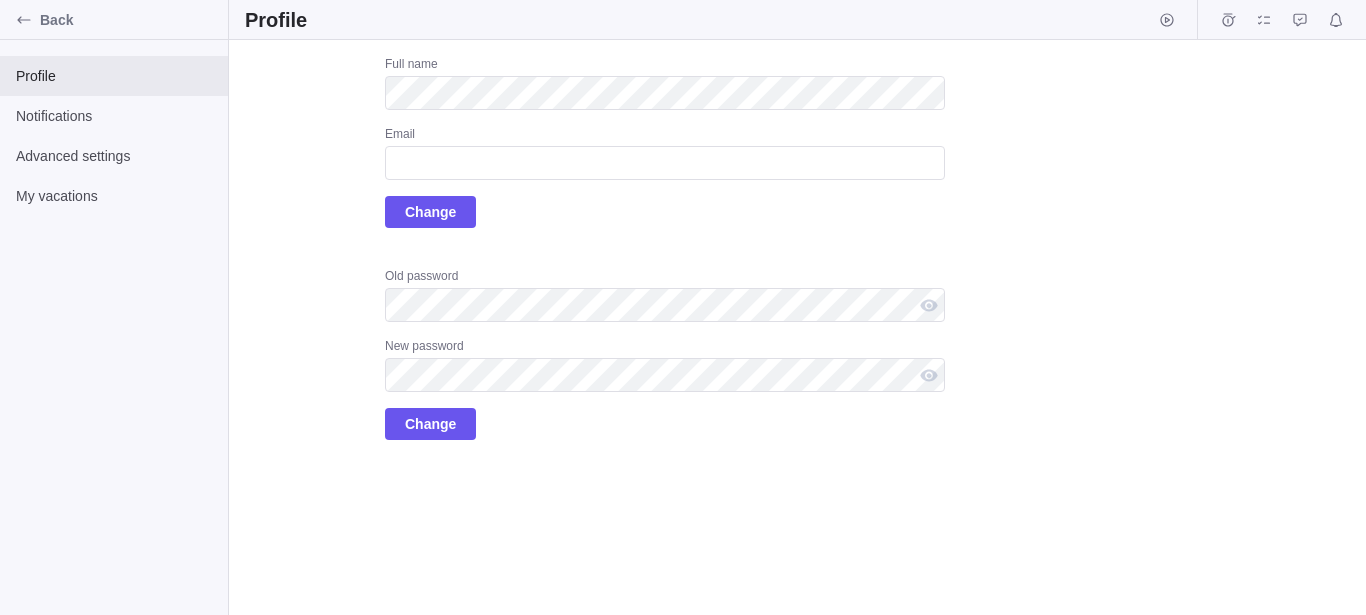 scroll, scrollTop: 0, scrollLeft: 0, axis: both 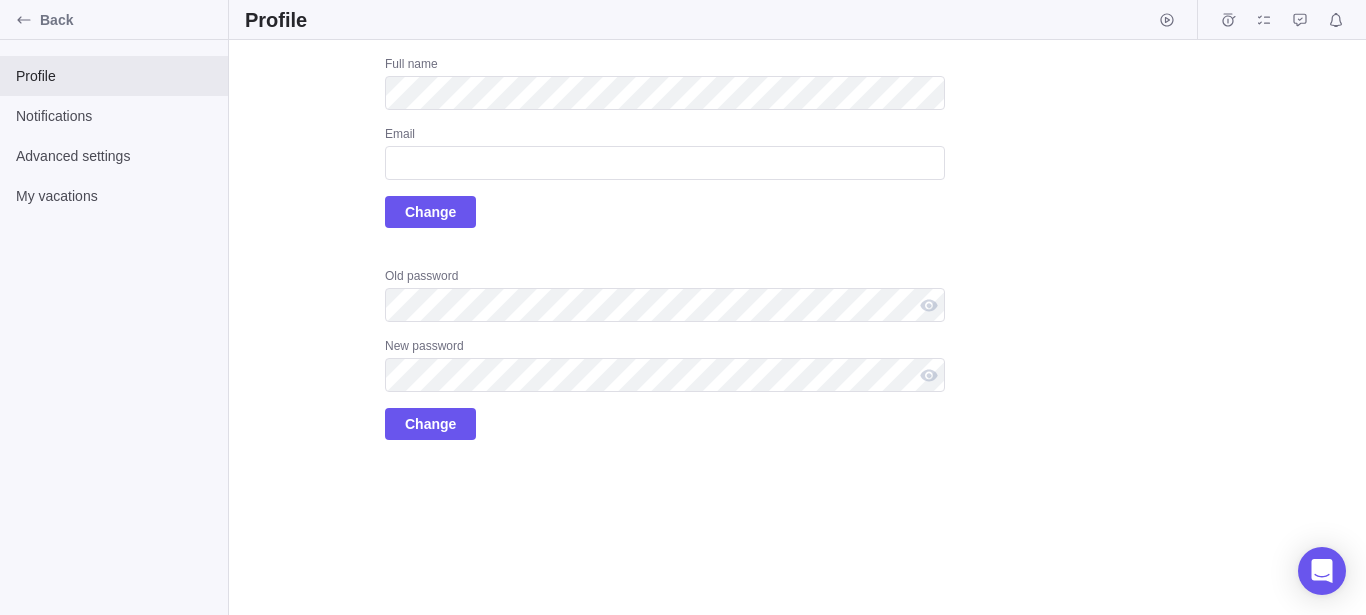 click on "Upload Full name Email Change Old password New password Change" at bounding box center (797, 327) 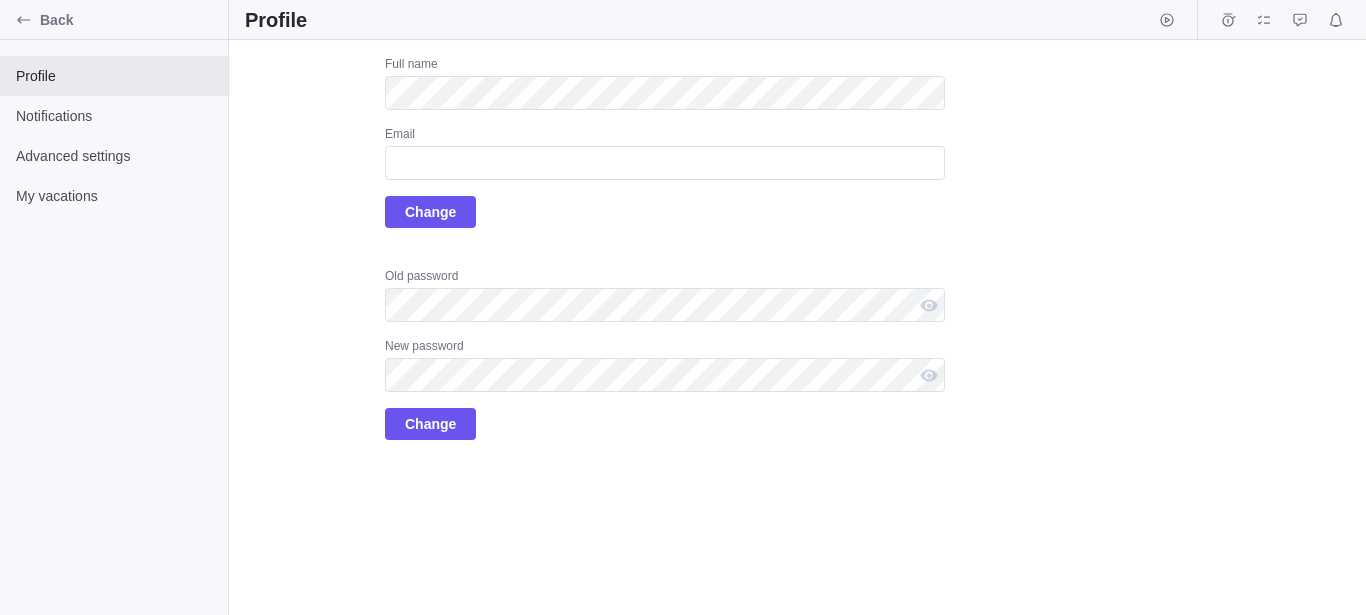 scroll, scrollTop: 0, scrollLeft: 0, axis: both 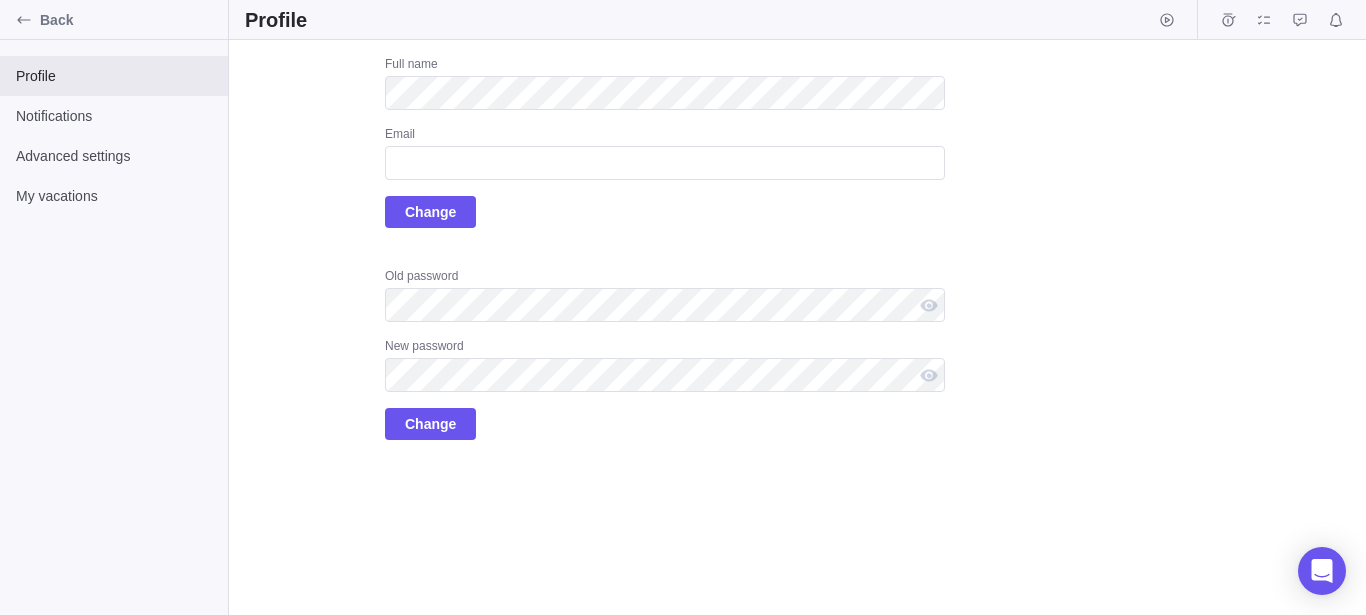 click on "Upload Full name Email Change Old password New password Change" at bounding box center [797, 327] 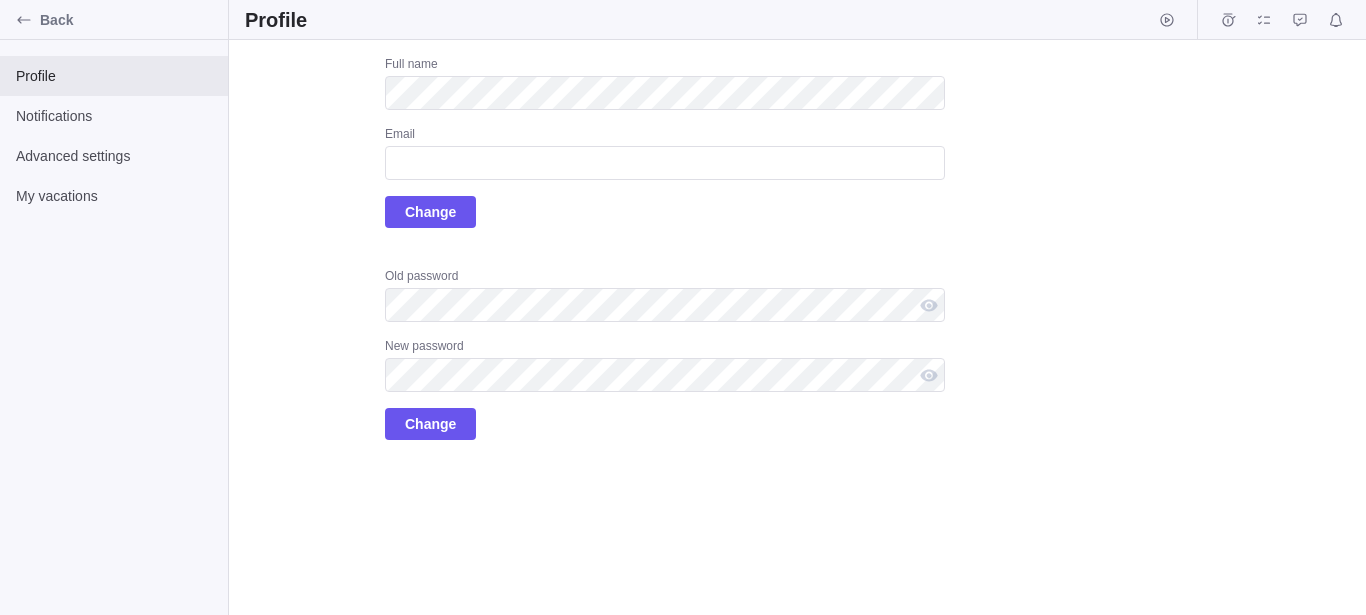 scroll, scrollTop: 0, scrollLeft: 0, axis: both 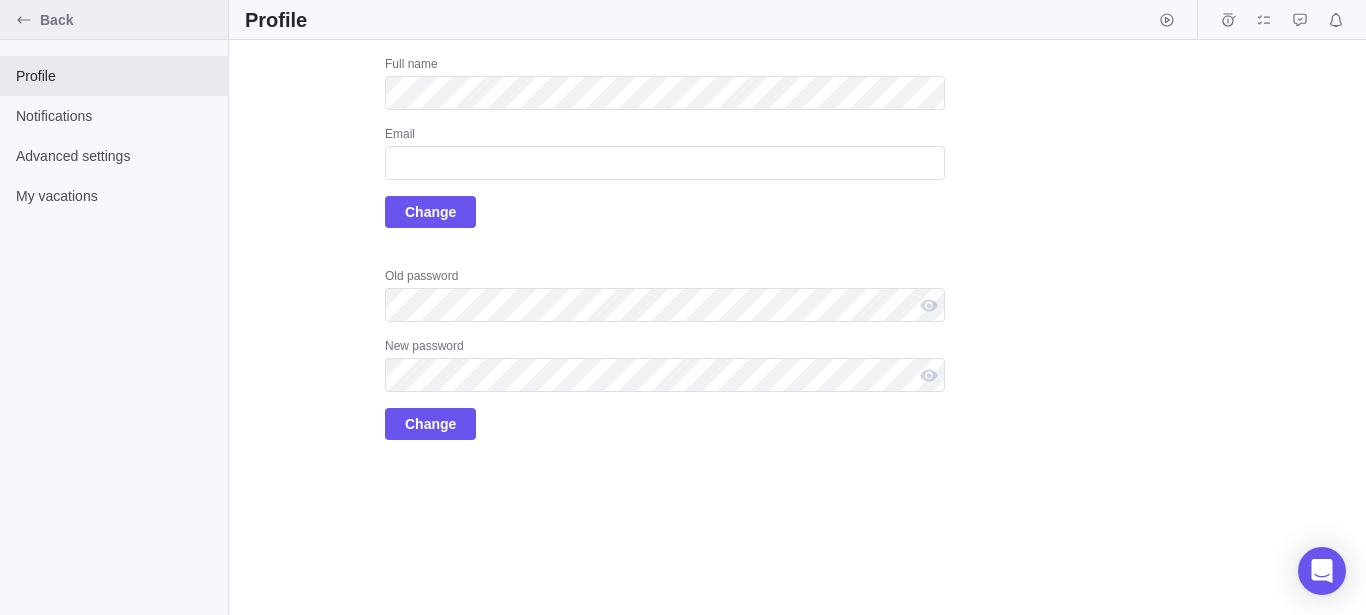 click on "Back" at bounding box center (114, 20) 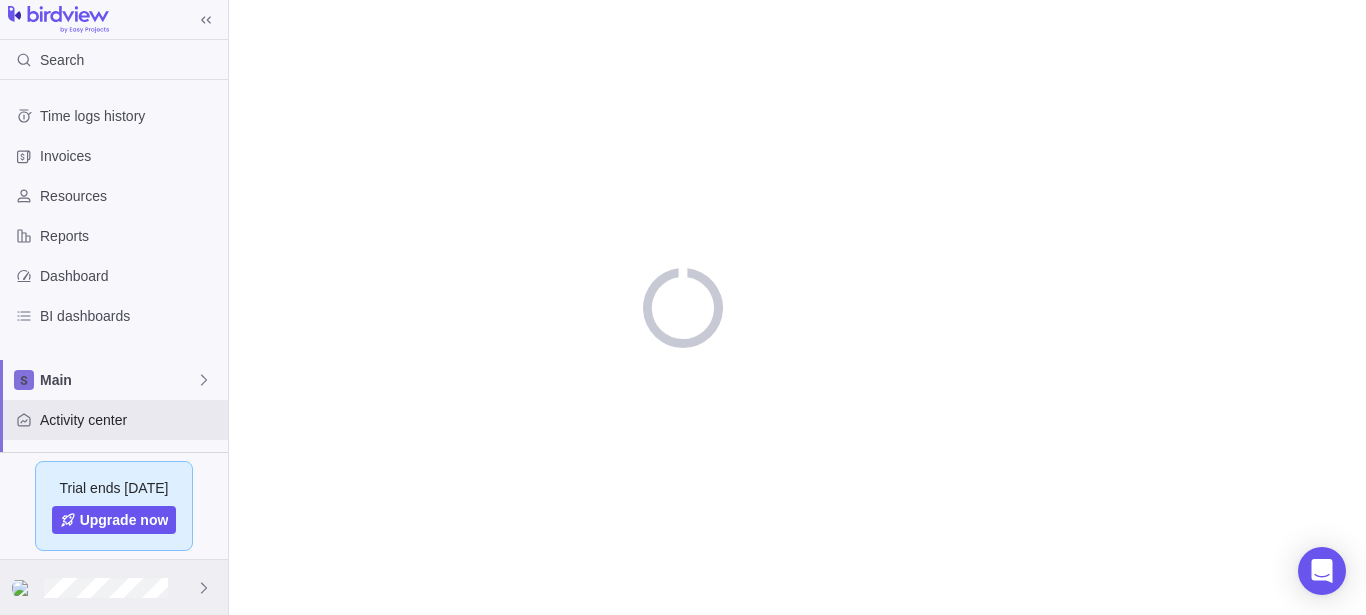 click at bounding box center (114, 587) 